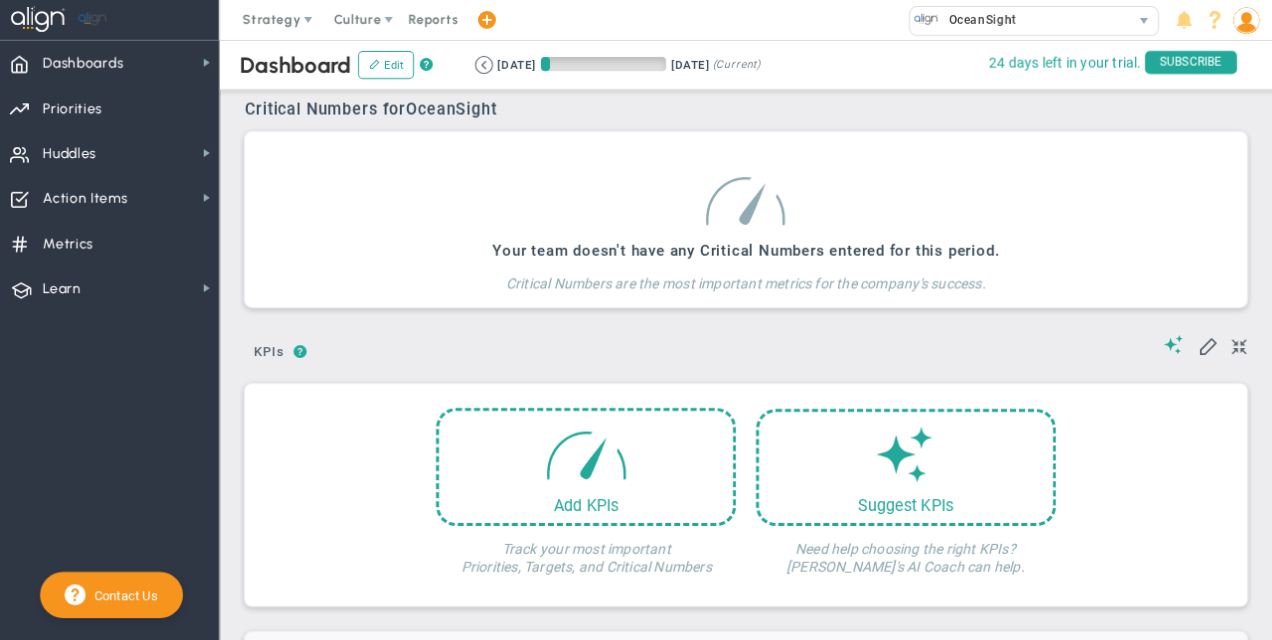 scroll, scrollTop: 0, scrollLeft: 0, axis: both 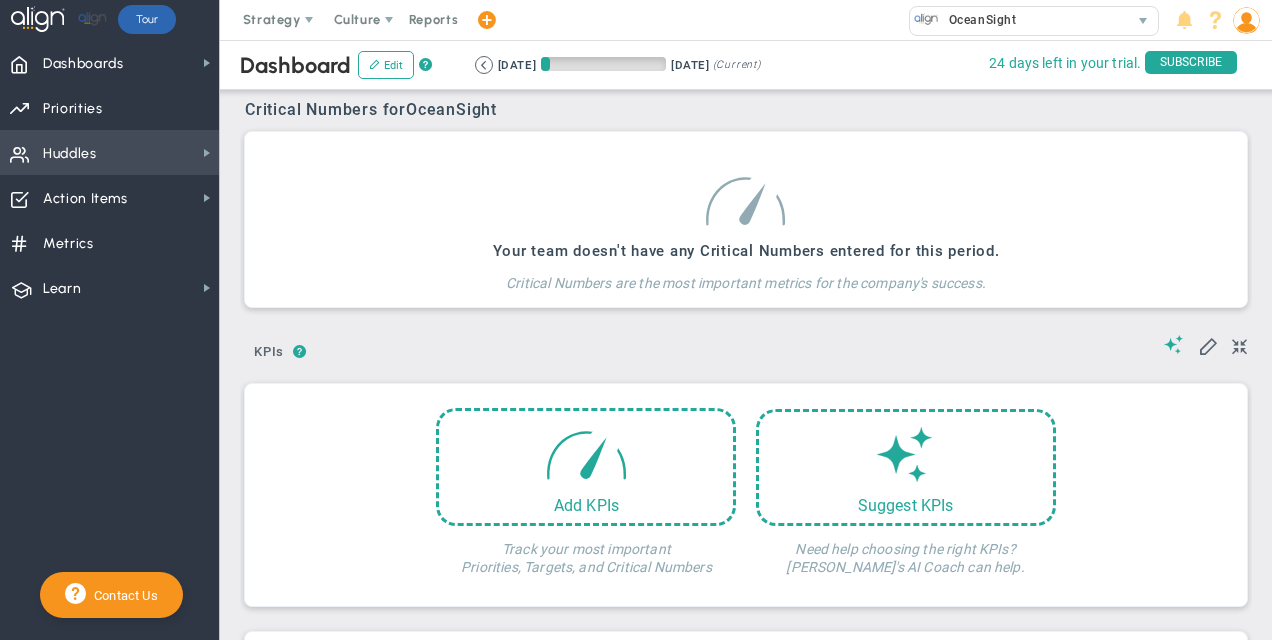 click on "Huddles Huddles" at bounding box center [109, 152] 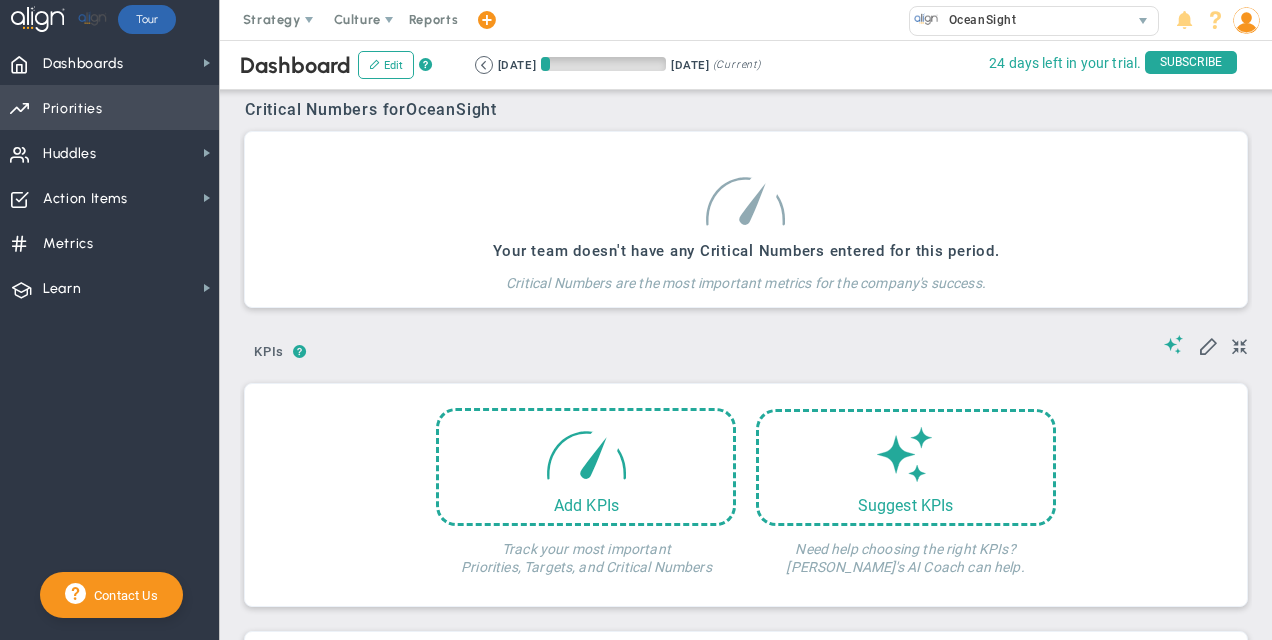 click on "Priorities OKR Tree Priorities OKRs" at bounding box center (109, 107) 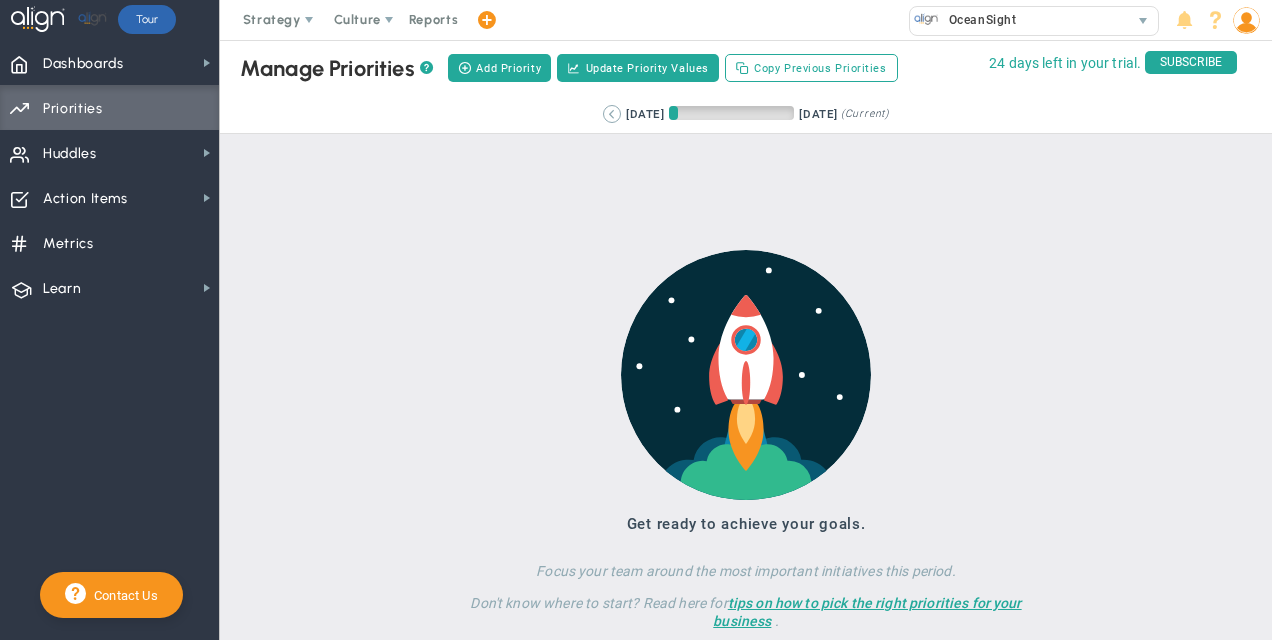 click at bounding box center (612, 114) 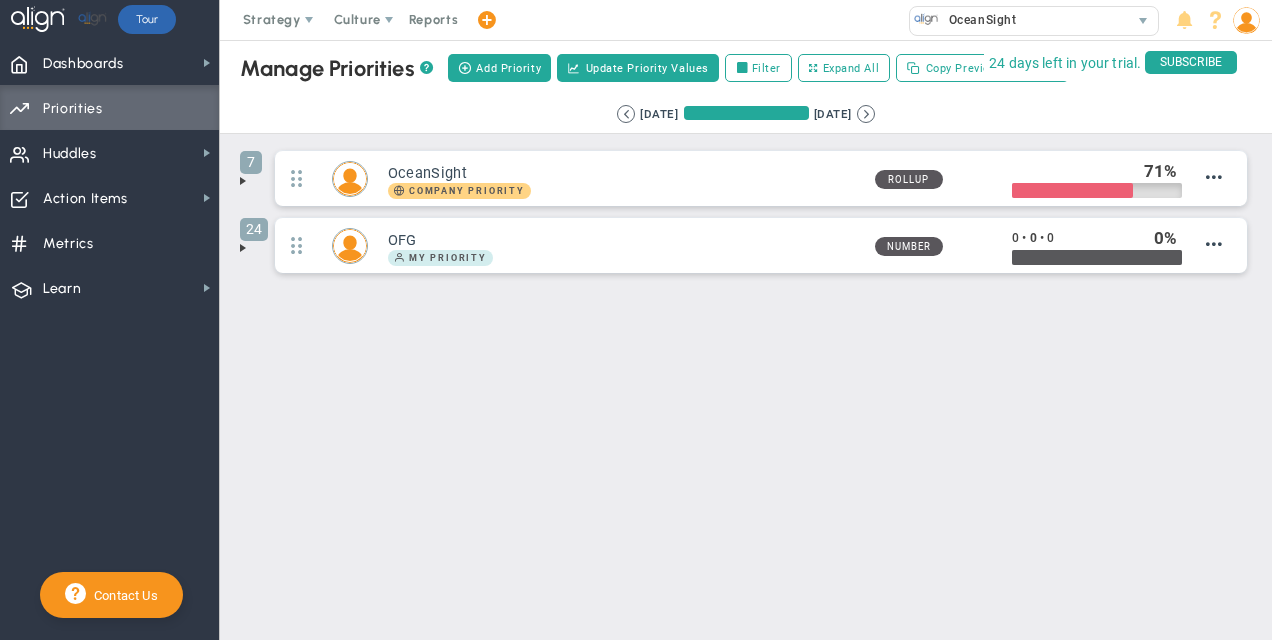 click at bounding box center (243, 248) 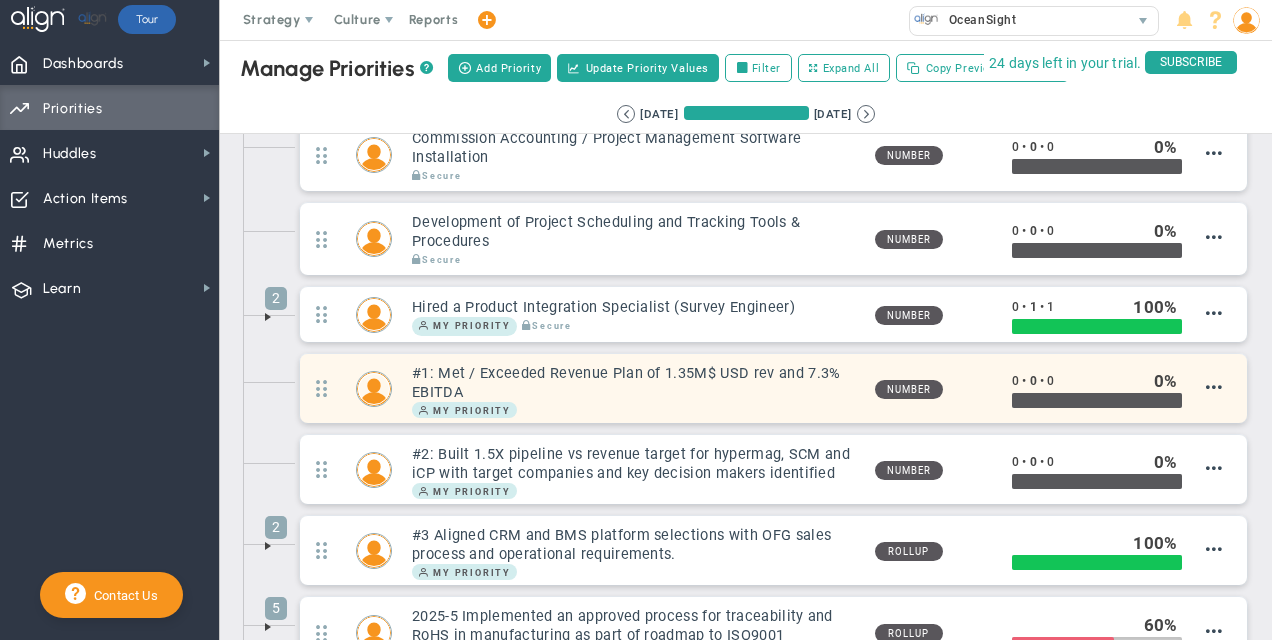 scroll, scrollTop: 400, scrollLeft: 0, axis: vertical 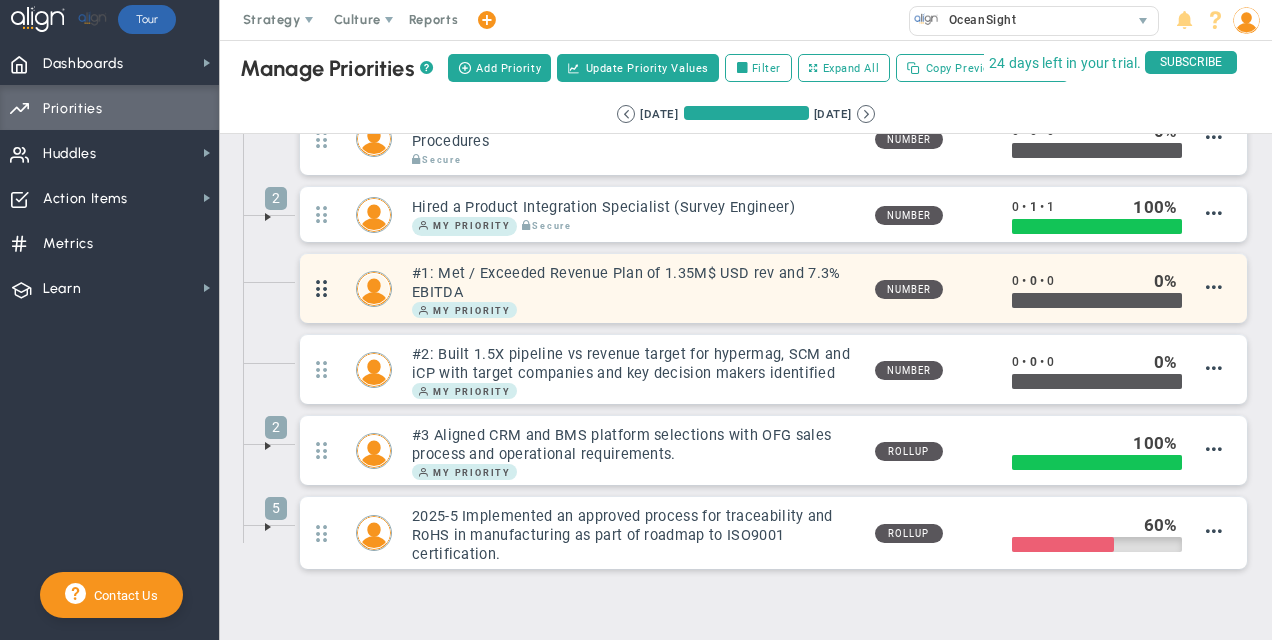 click at bounding box center (321, 288) 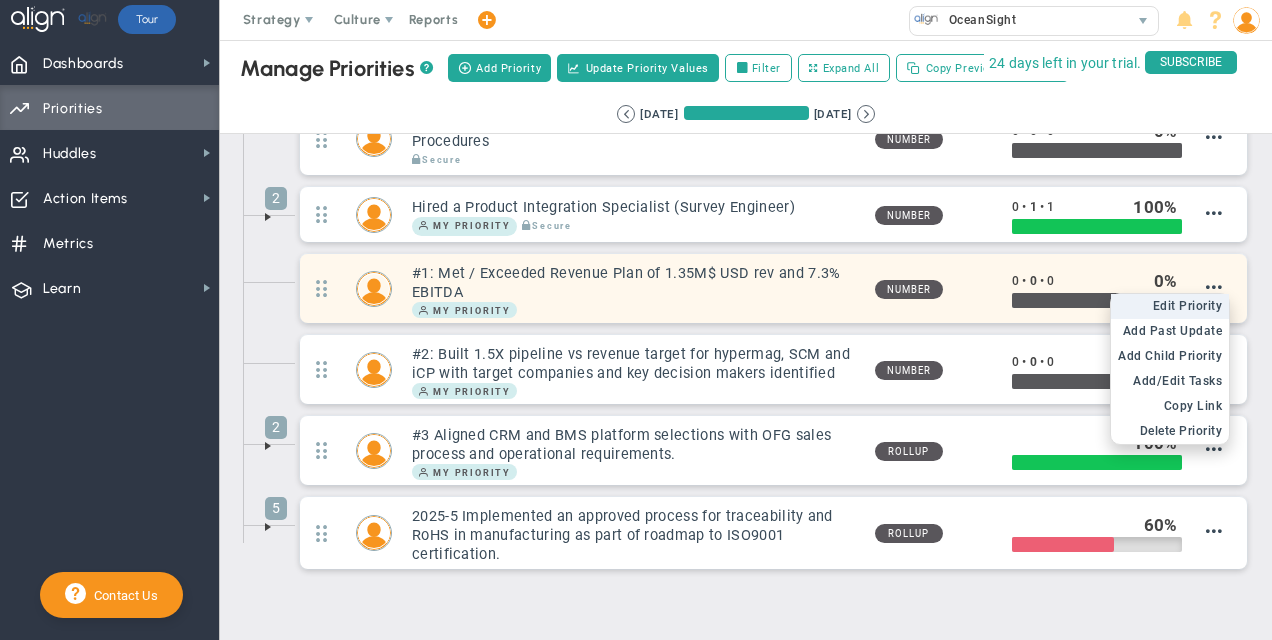 click on "Edit Priority" at bounding box center [1188, 306] 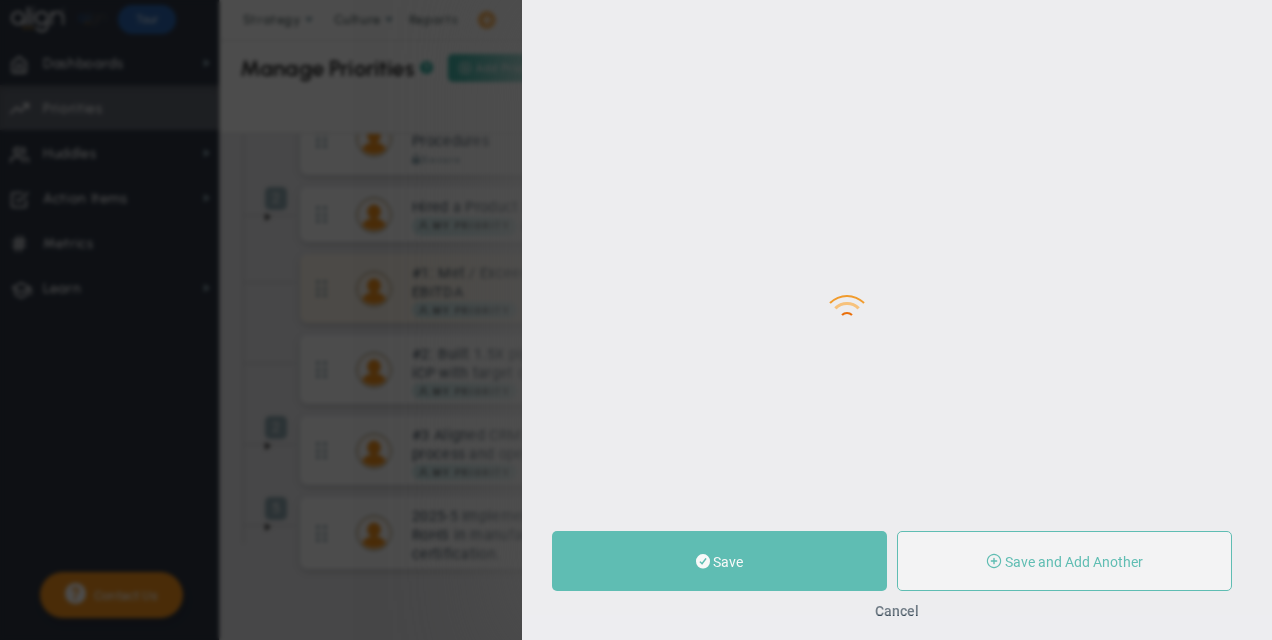 type on "#1: Met / Exceeded Revenue Plan of 1.35M$ USD rev and 7.3% EBITDA" 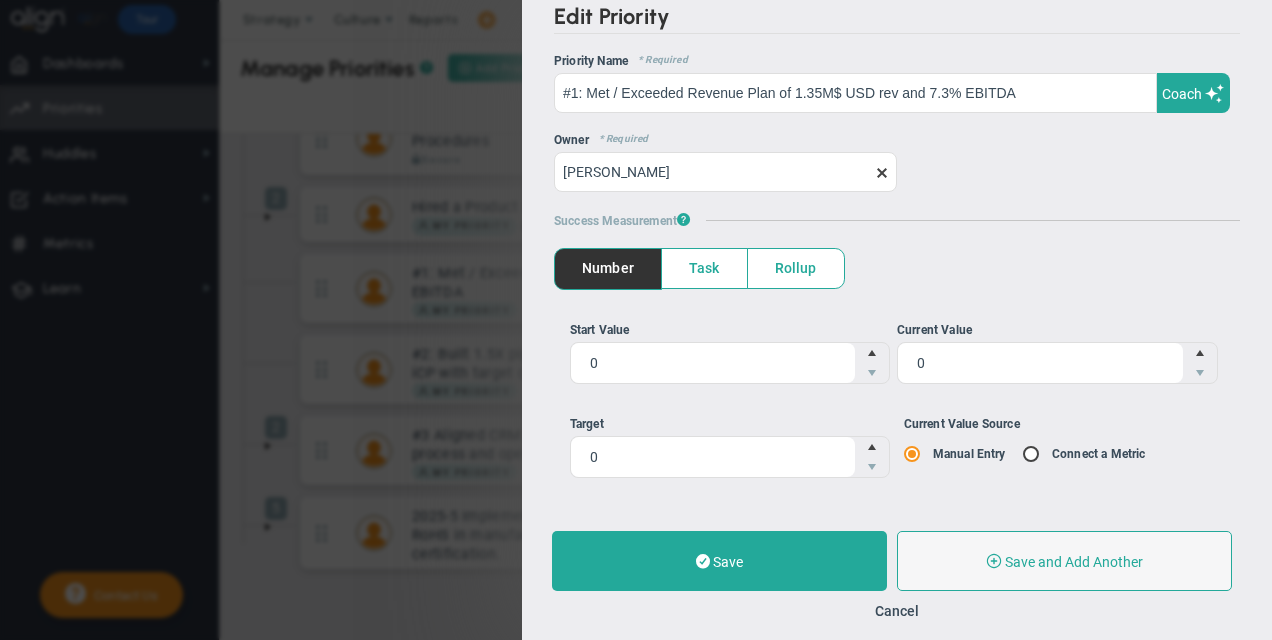 scroll, scrollTop: 0, scrollLeft: 0, axis: both 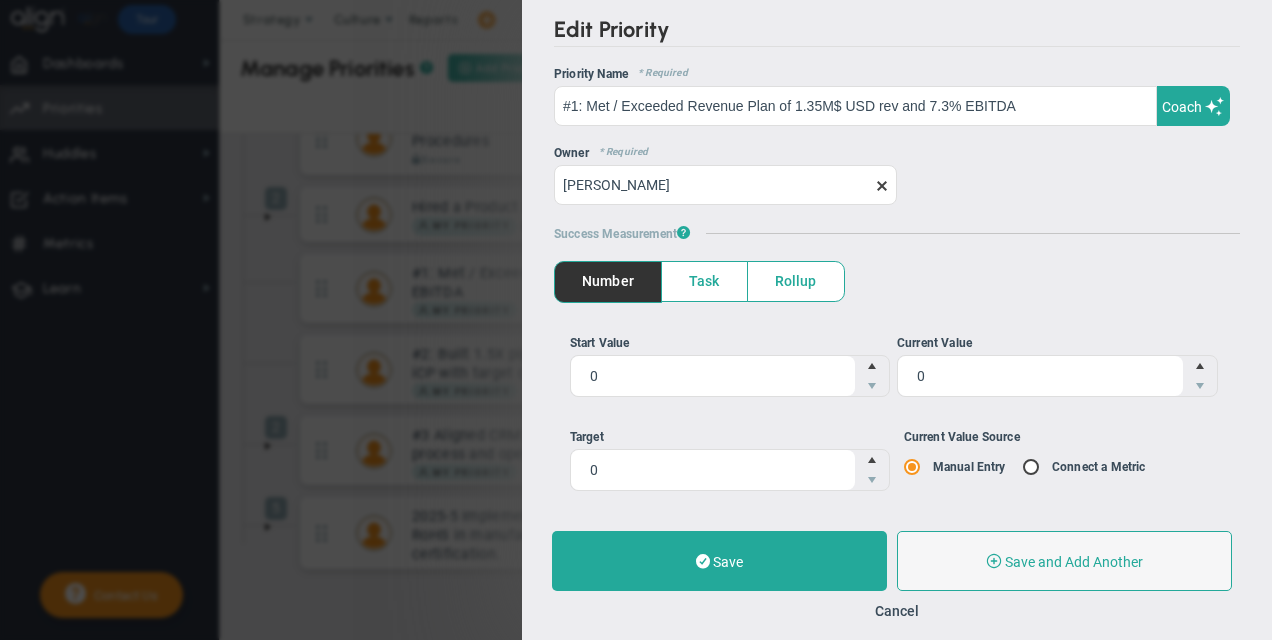 click on "Task" at bounding box center (704, 281) 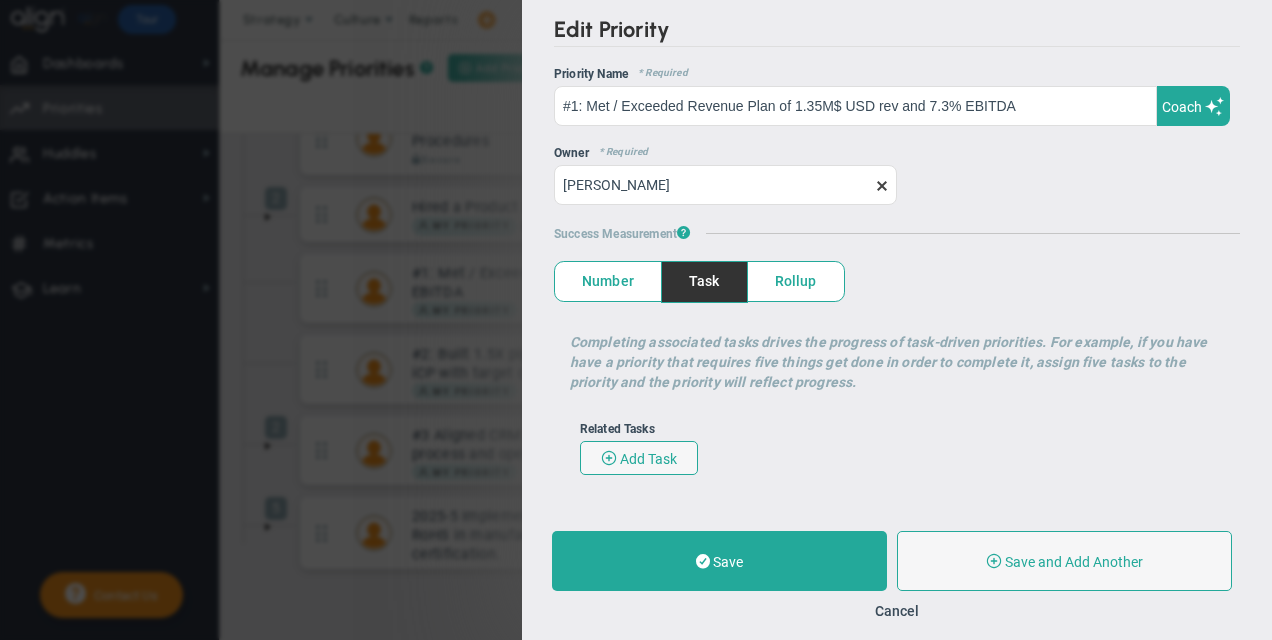 click on "Number" at bounding box center (608, 281) 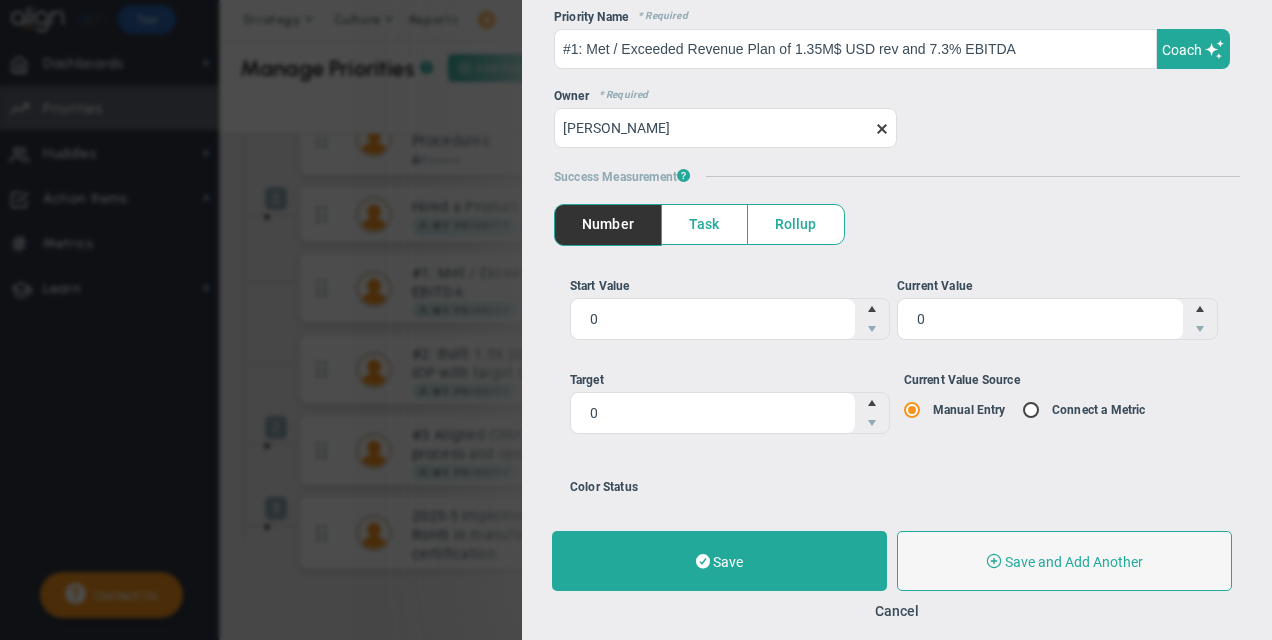 scroll, scrollTop: 100, scrollLeft: 0, axis: vertical 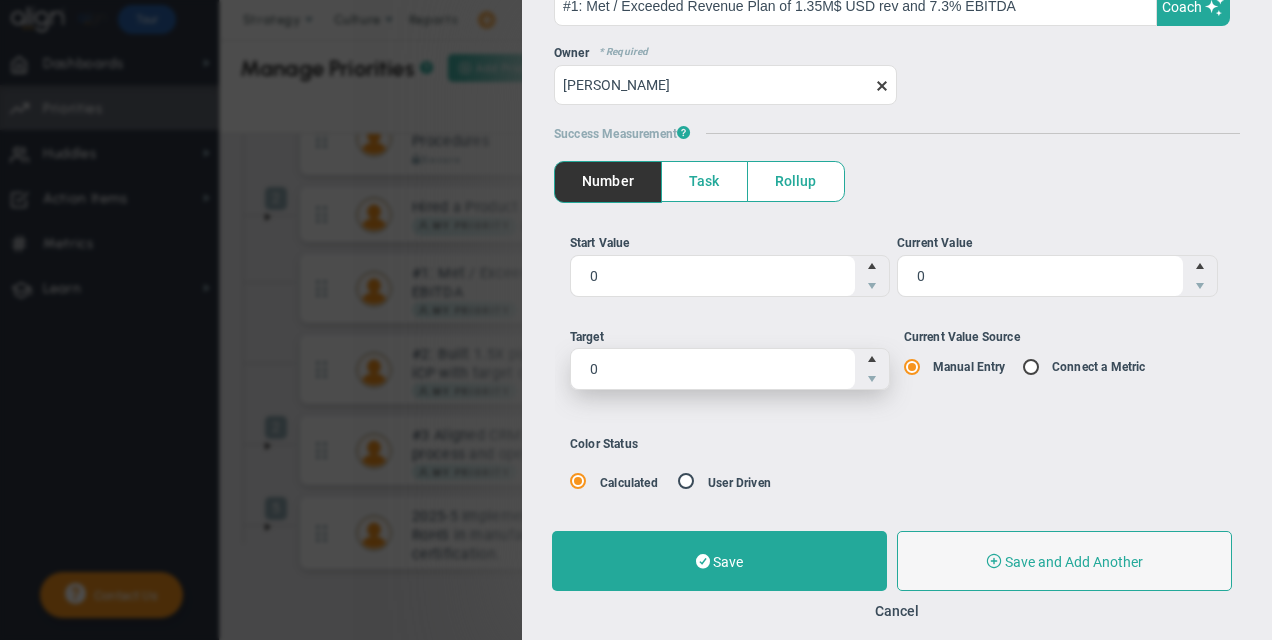 type on "1" 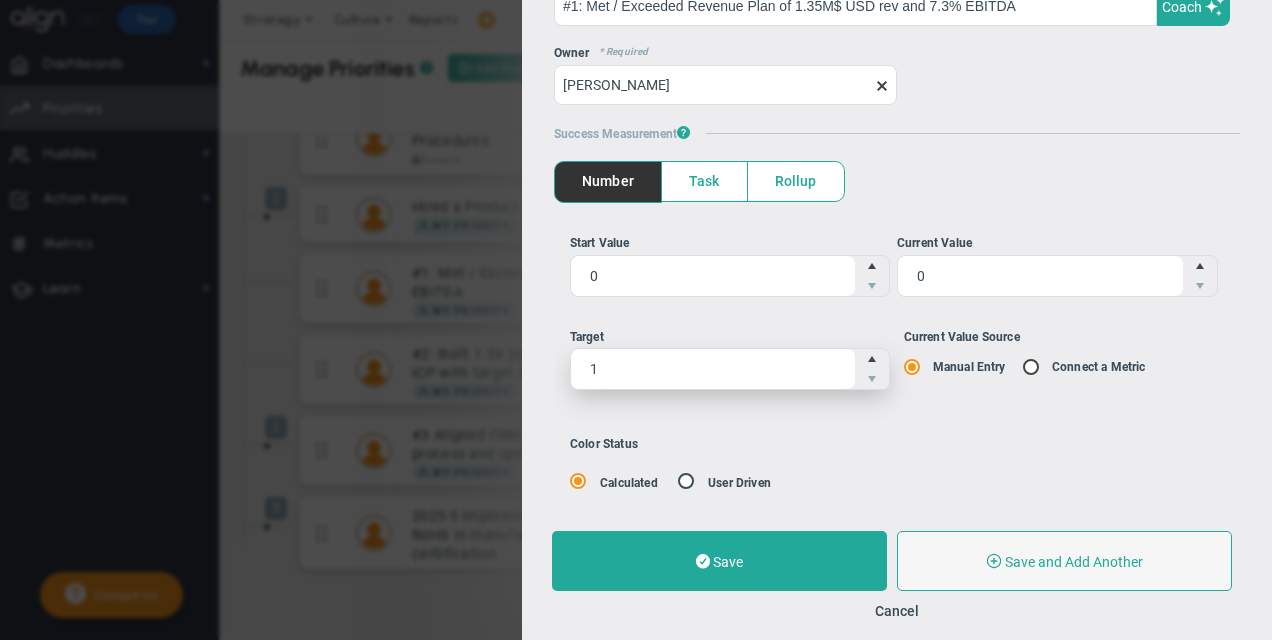 click at bounding box center [872, 359] 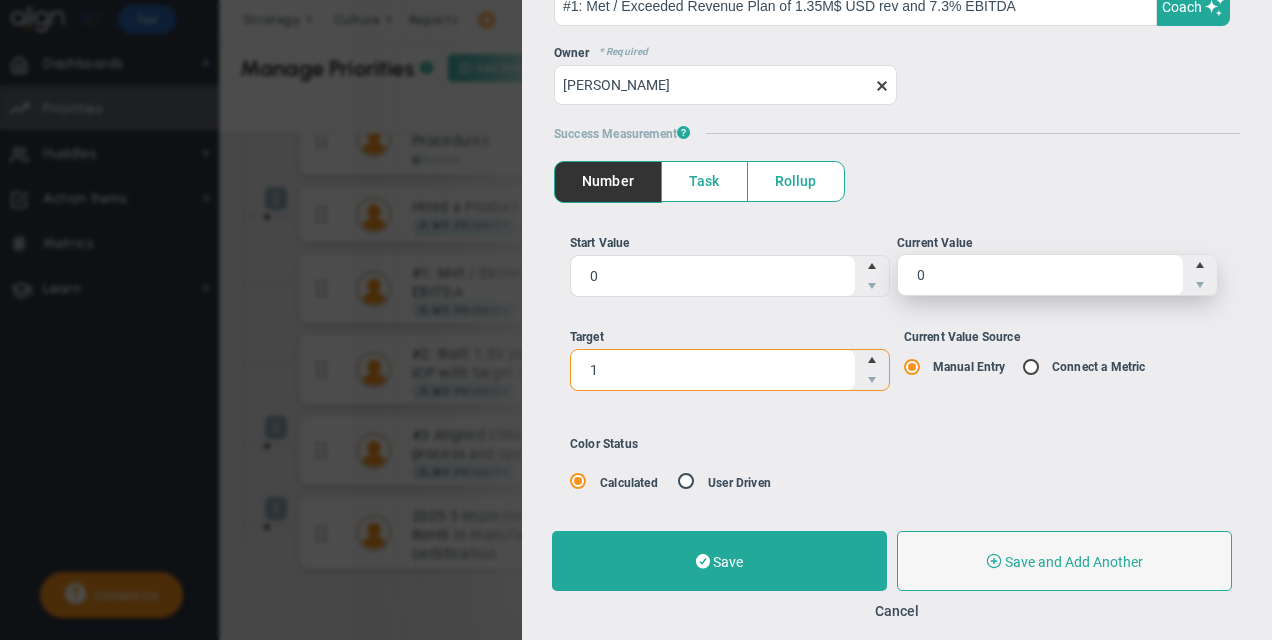 type on "1" 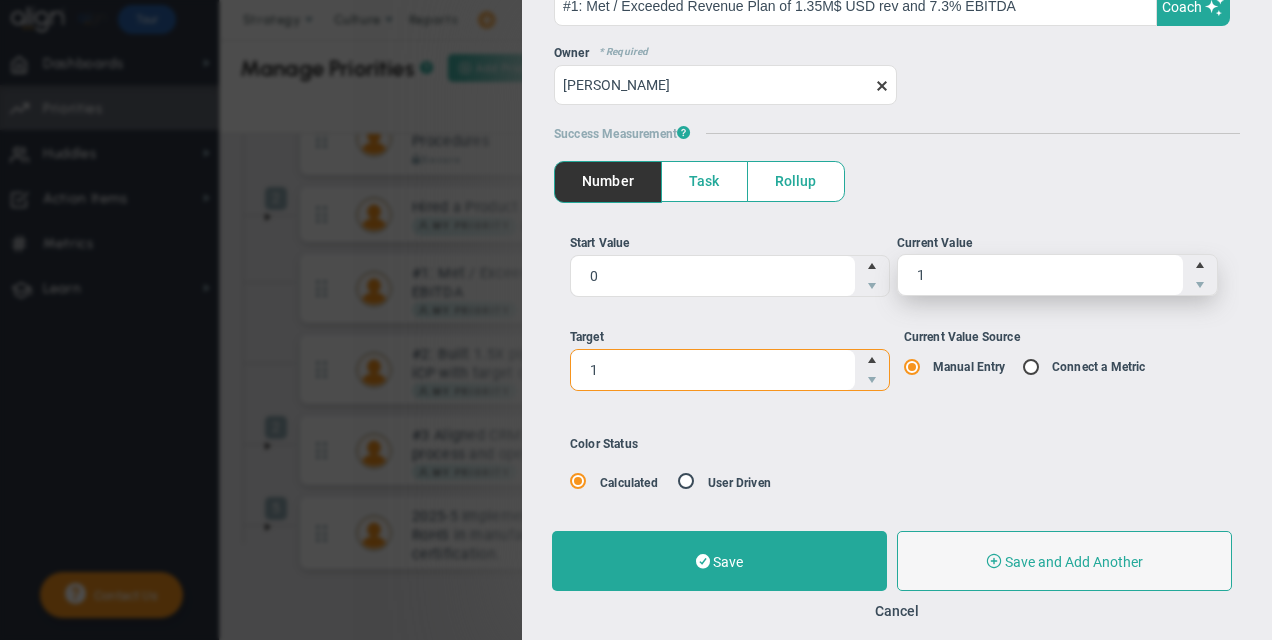 click at bounding box center (1200, 265) 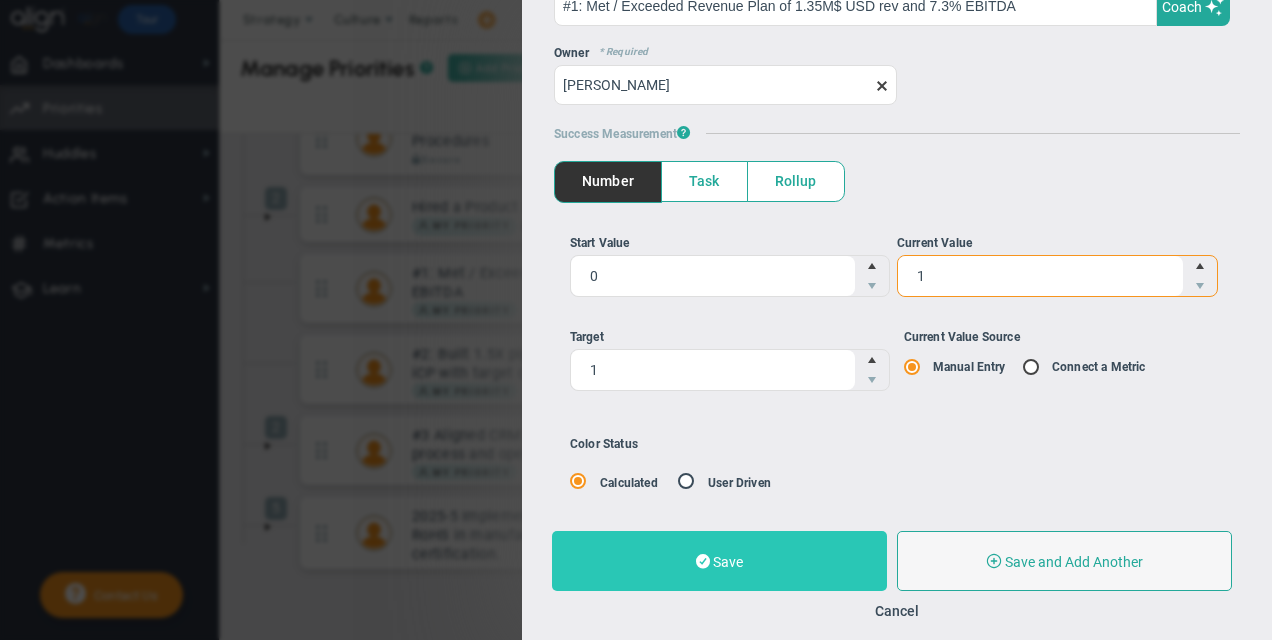 click on "Save" at bounding box center (719, 561) 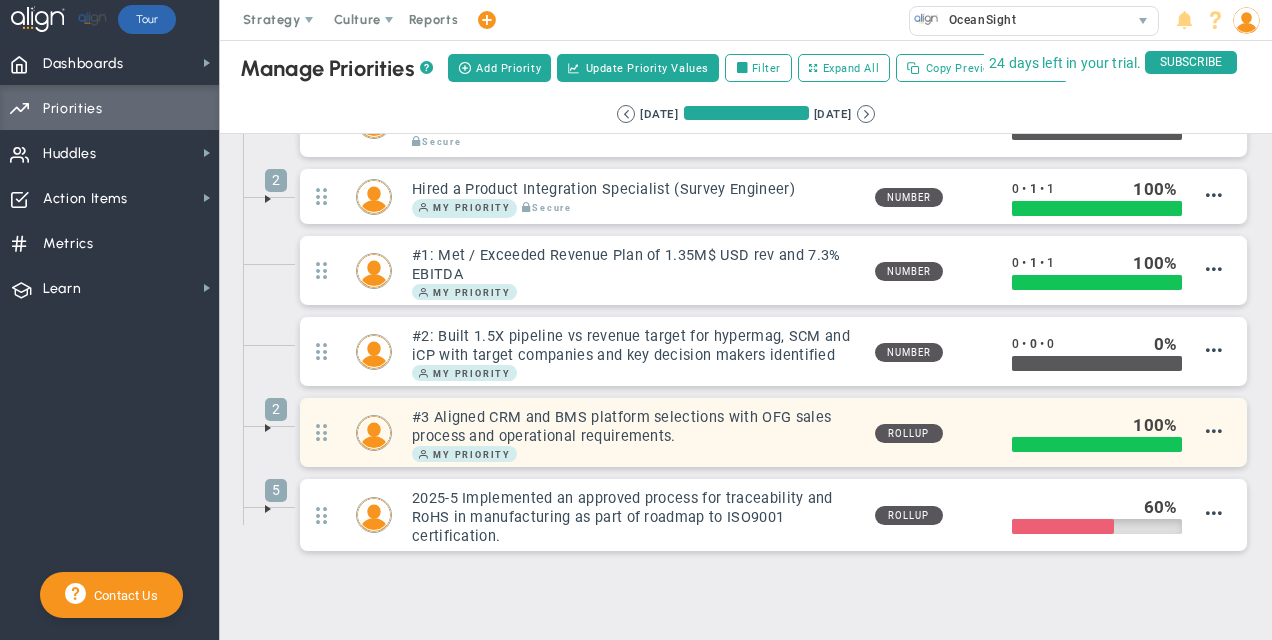 scroll, scrollTop: 446, scrollLeft: 0, axis: vertical 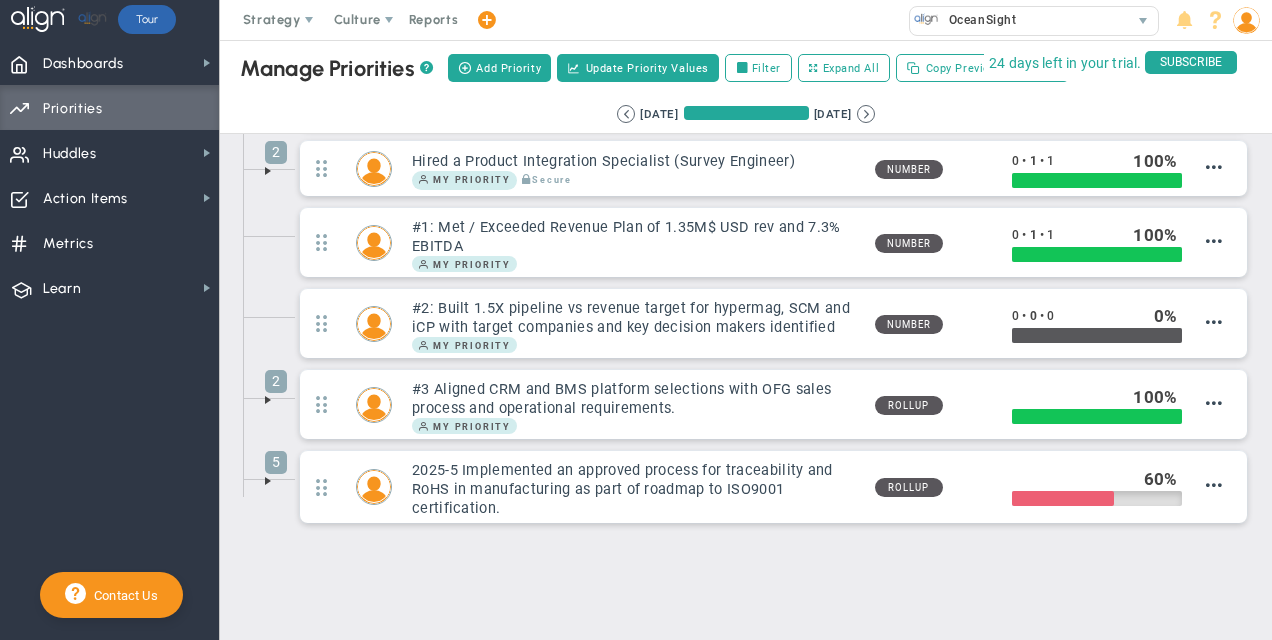 click at bounding box center [268, 481] 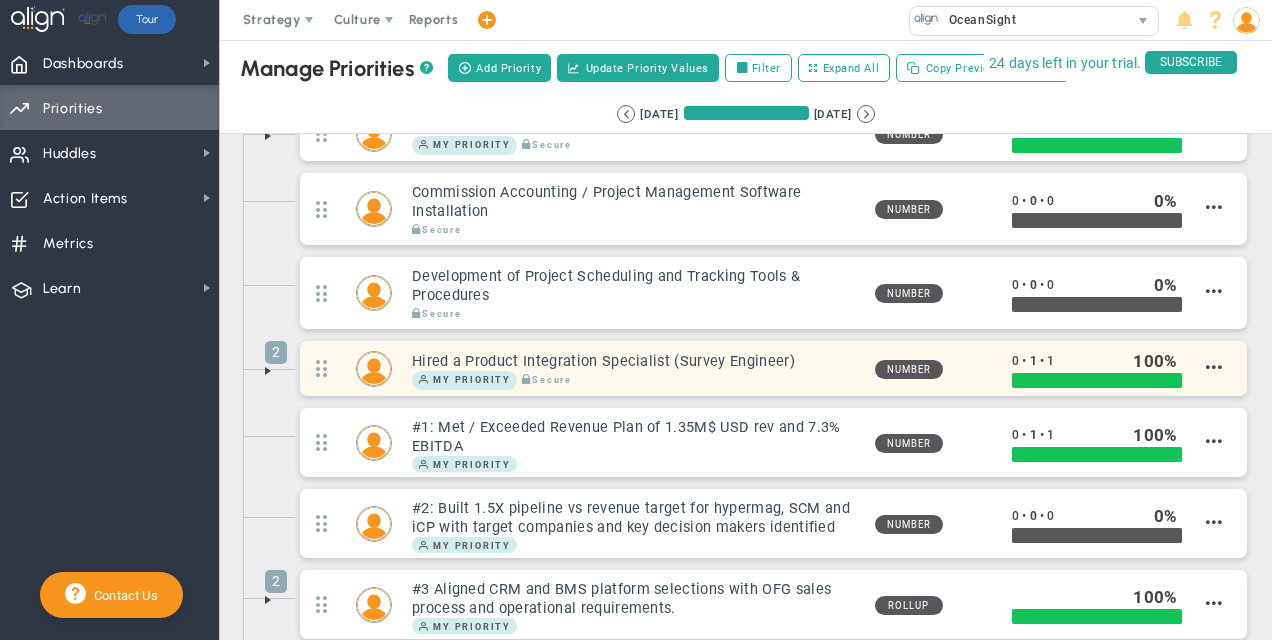 scroll, scrollTop: 346, scrollLeft: 0, axis: vertical 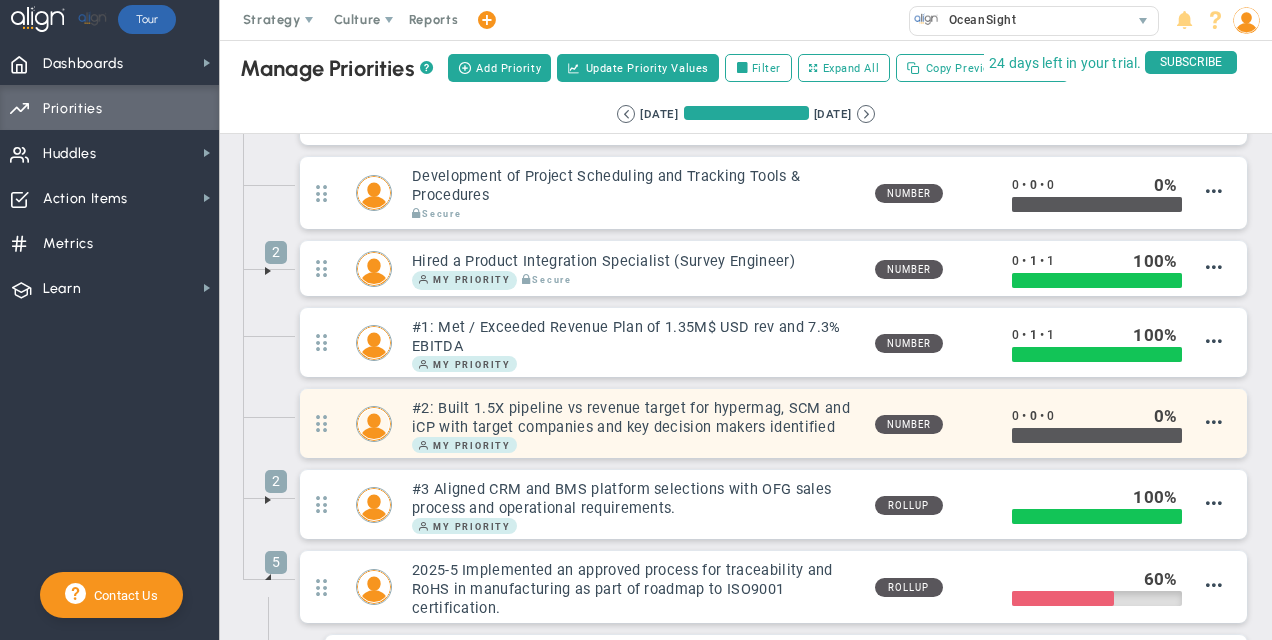 click on "#2: Built 1.5X pipeline vs revenue target for hypermag, SCM and iCP with target companies and key decision makers identified" at bounding box center (635, 418) 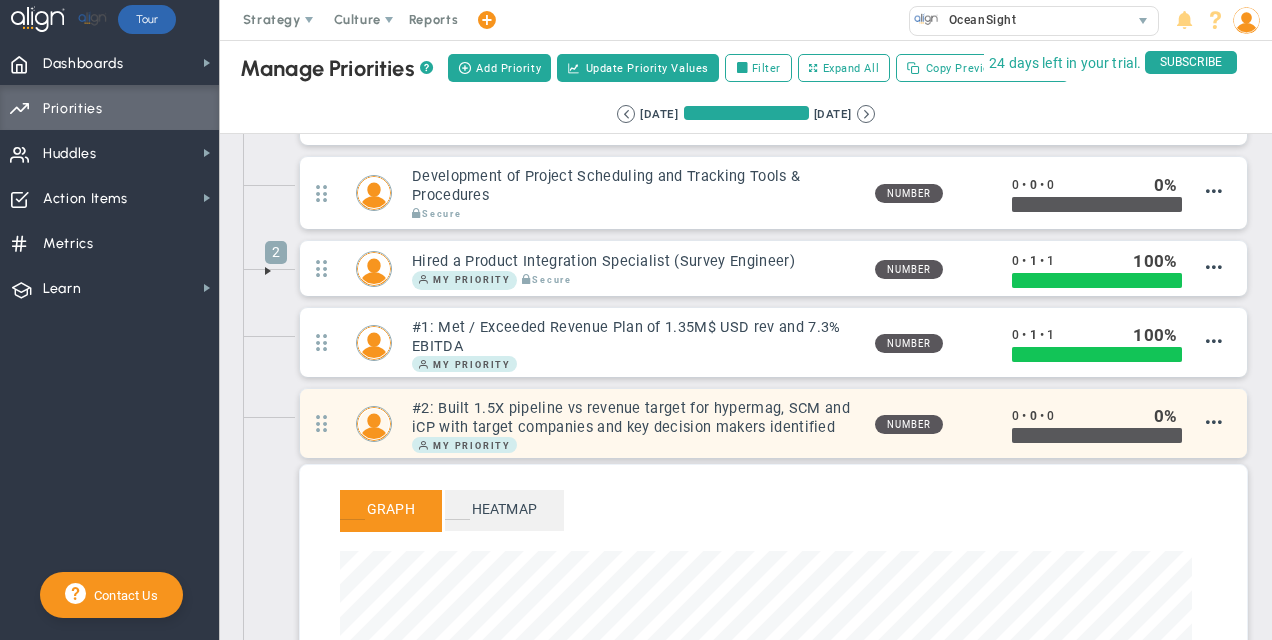 scroll, scrollTop: 999770, scrollLeft: 999147, axis: both 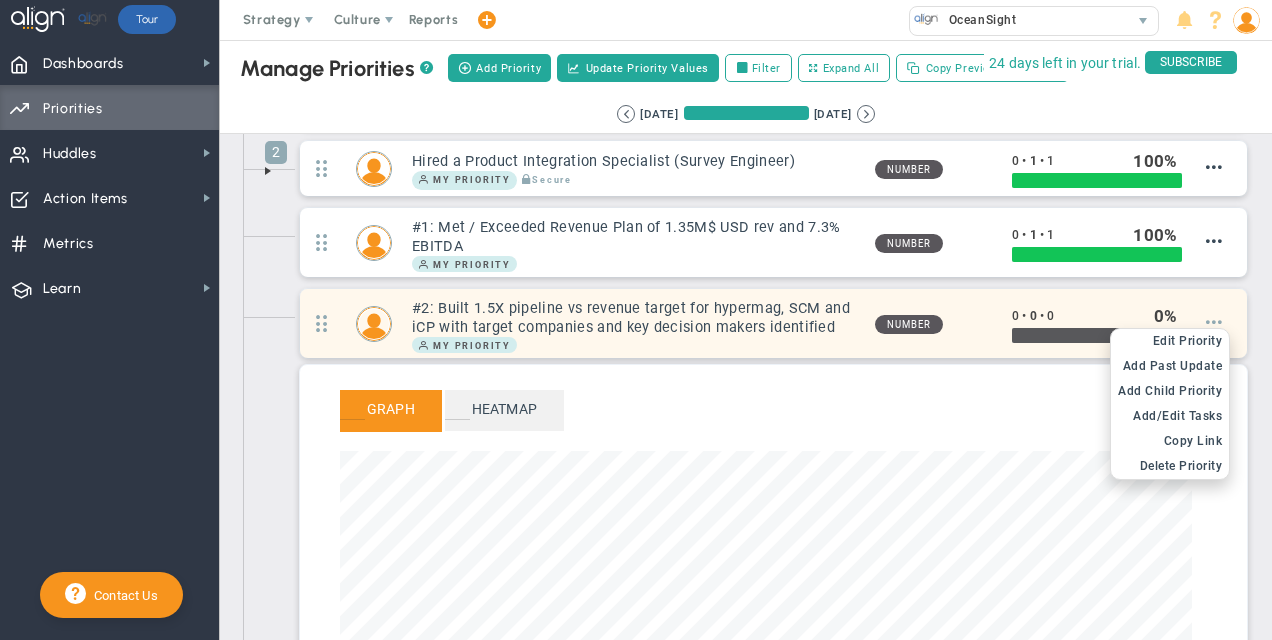 click at bounding box center (1214, 322) 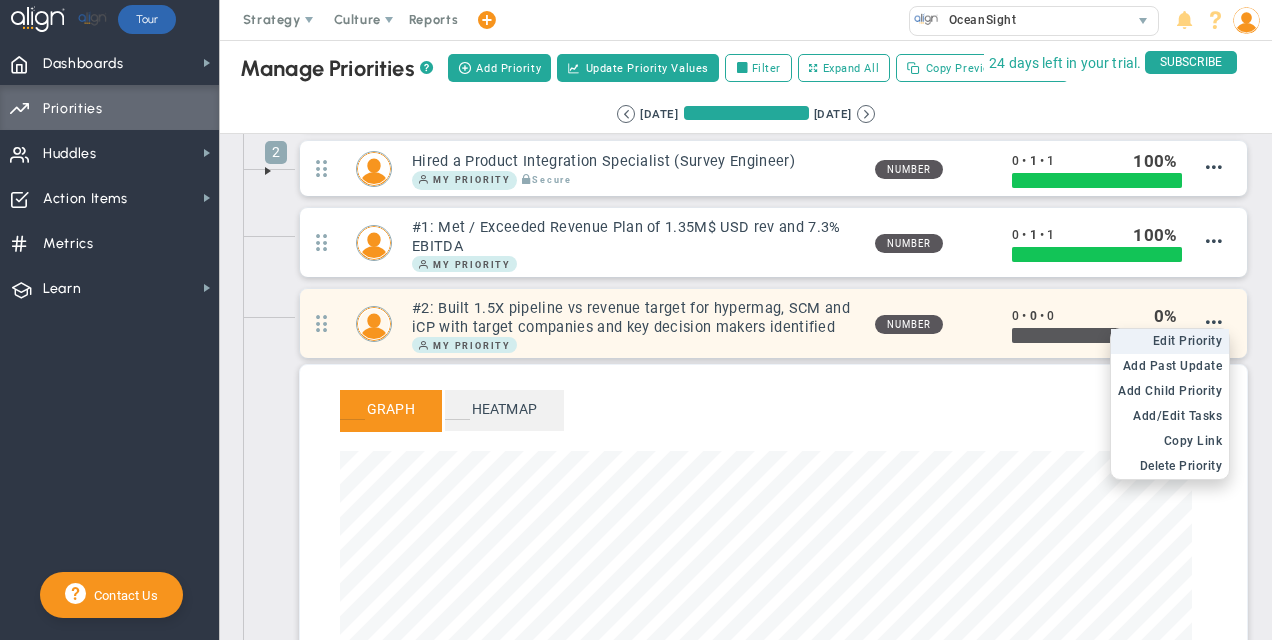 click on "Edit Priority" at bounding box center (1188, 341) 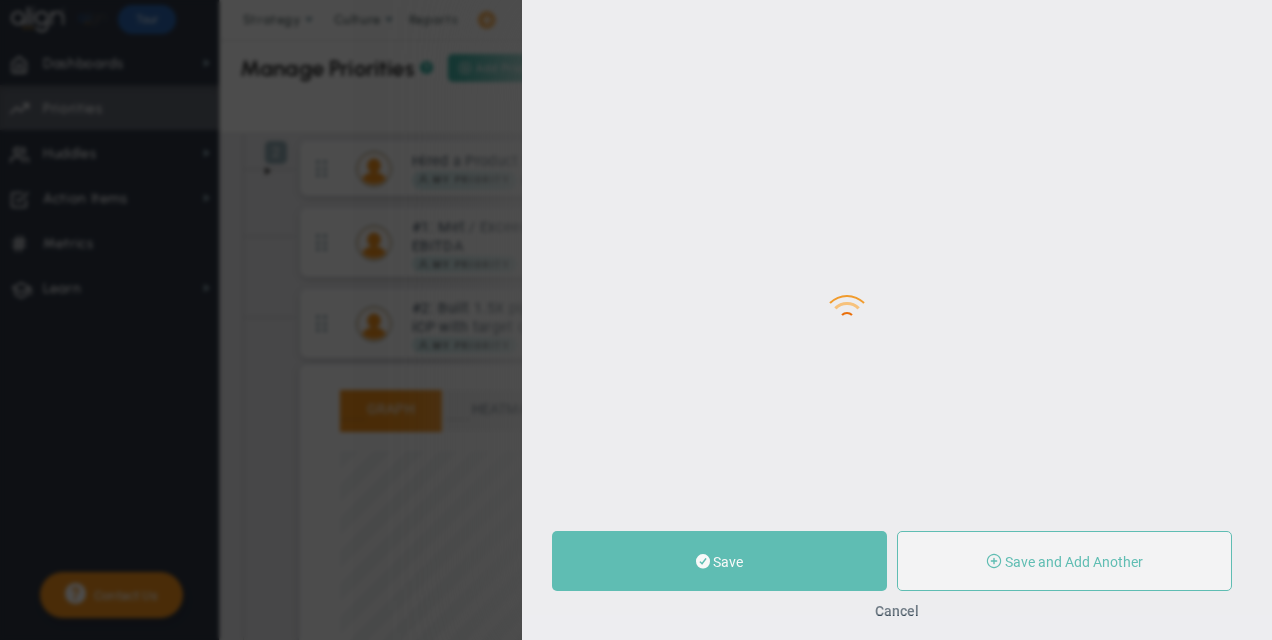 type on "#2: Built 1.5X pipeline vs revenue target for hypermag, SCM and iCP with target companies and key decision makers identified" 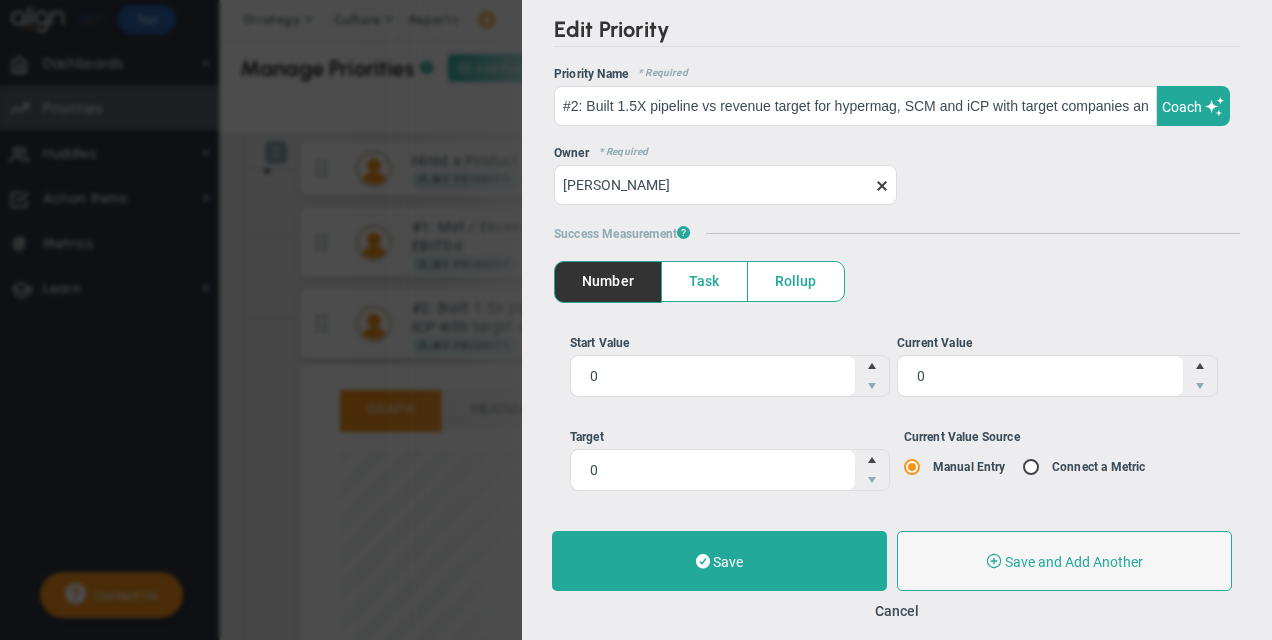 click on "Edit Priority
OKR Name
Priority Name
#2: Built 1.5X pipeline vs revenue target for hypermag, SCM and iCP with target companies and key decision makers identified
Coach
AI Coach" at bounding box center (636, 320) 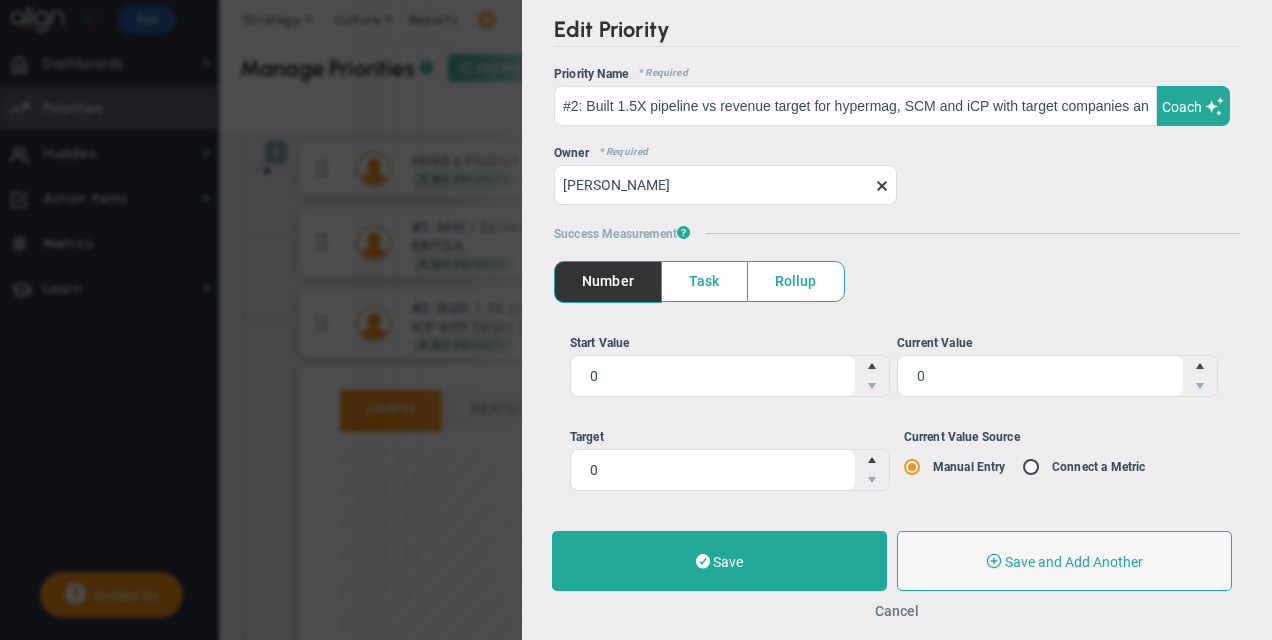 click on "Cancel" at bounding box center (897, 611) 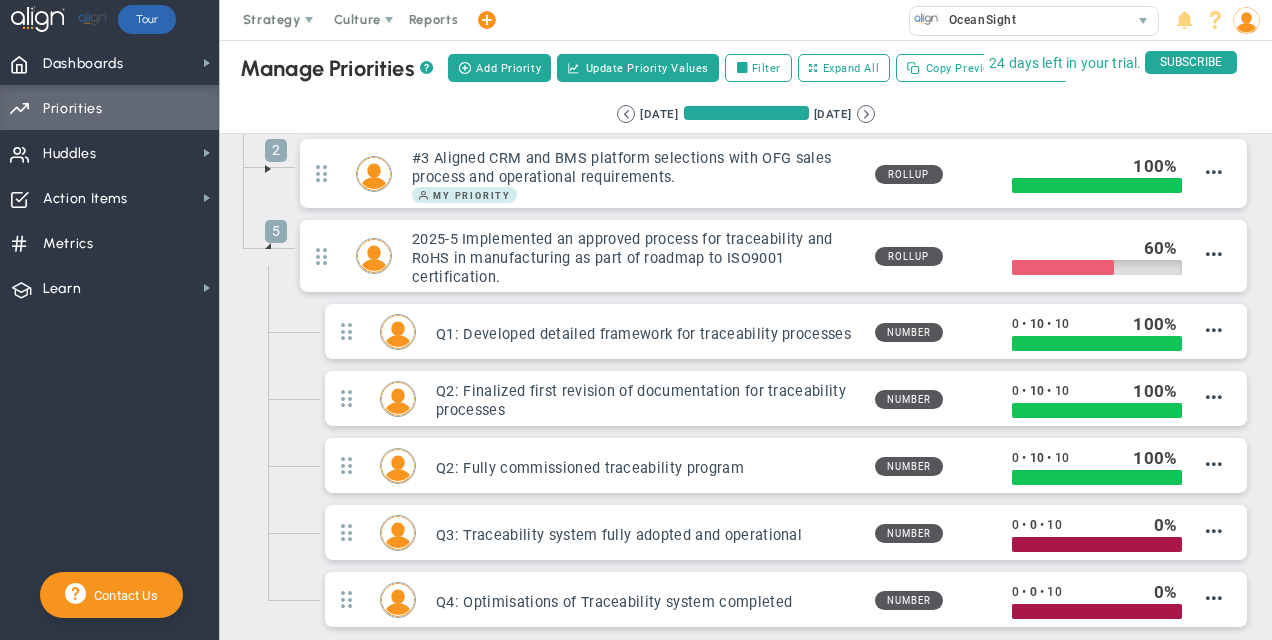 scroll, scrollTop: 910, scrollLeft: 0, axis: vertical 